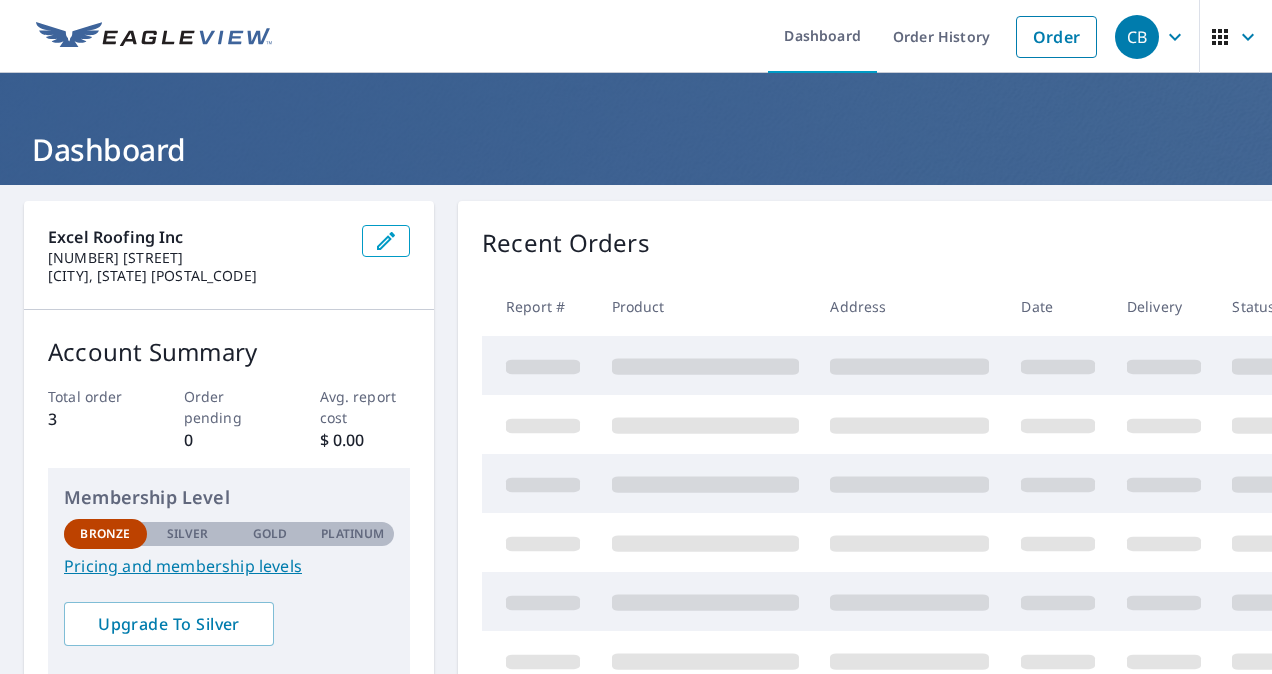 scroll, scrollTop: 0, scrollLeft: 0, axis: both 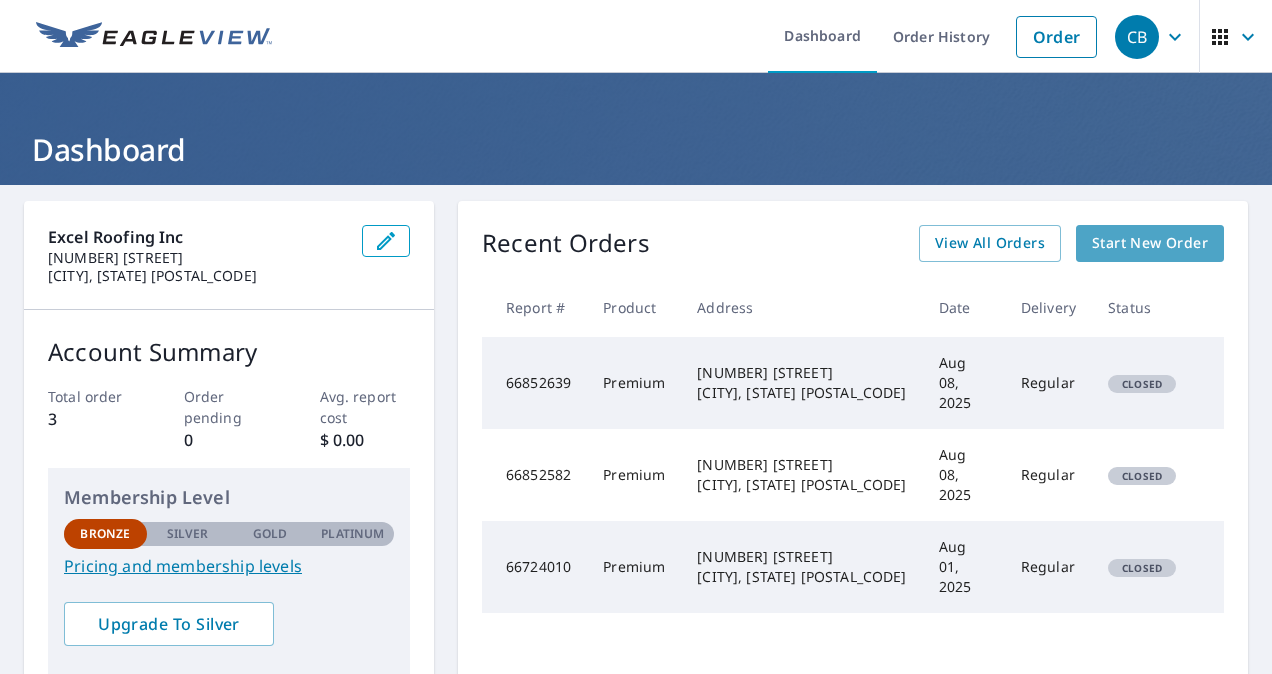 click on "Start New Order" at bounding box center [1150, 243] 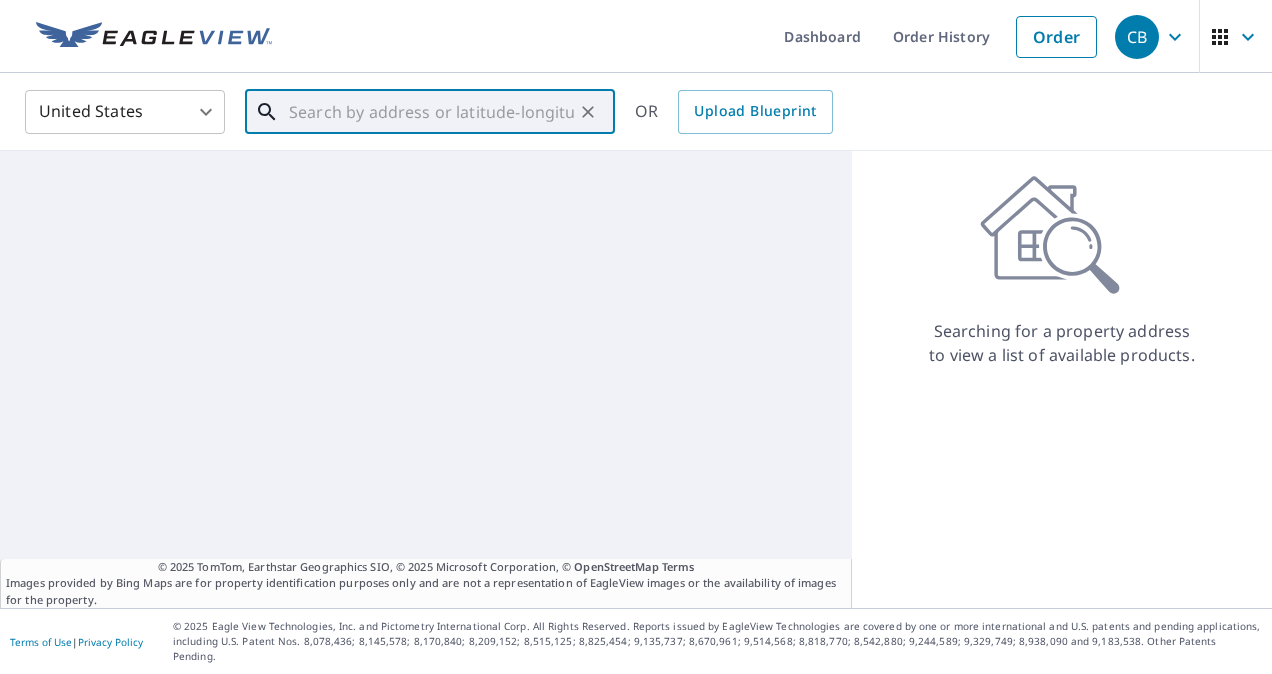 click at bounding box center (431, 112) 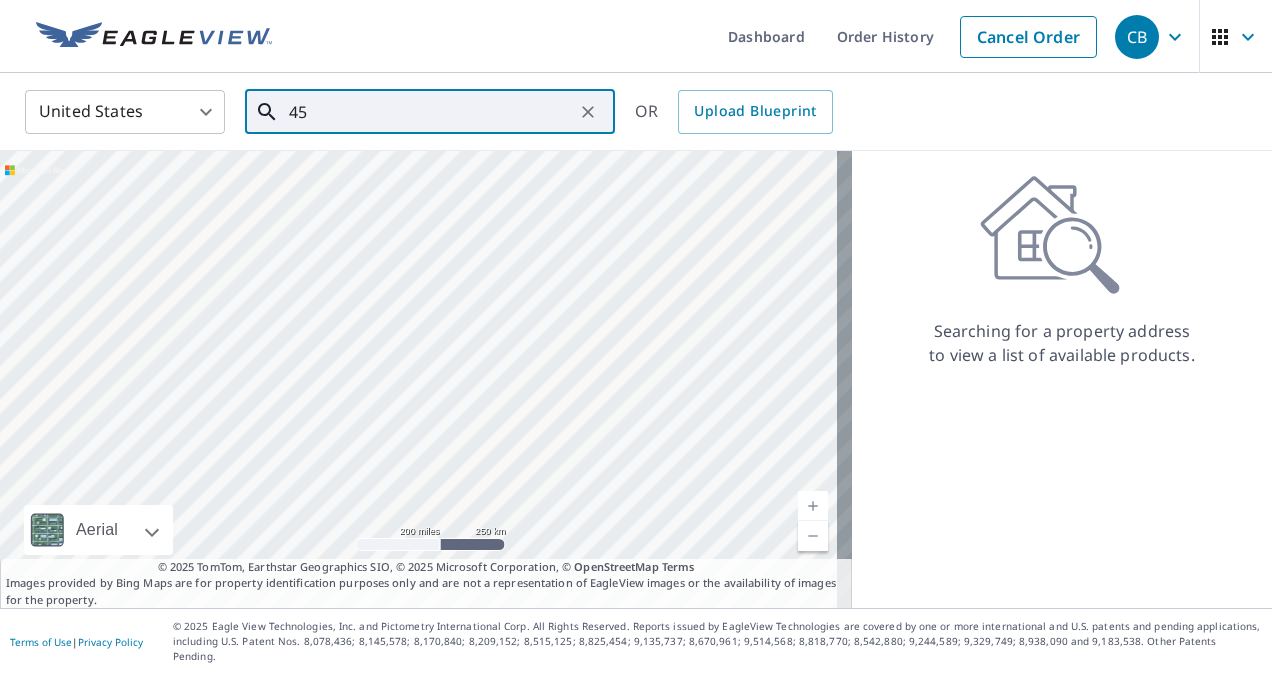 click on "45" at bounding box center (431, 112) 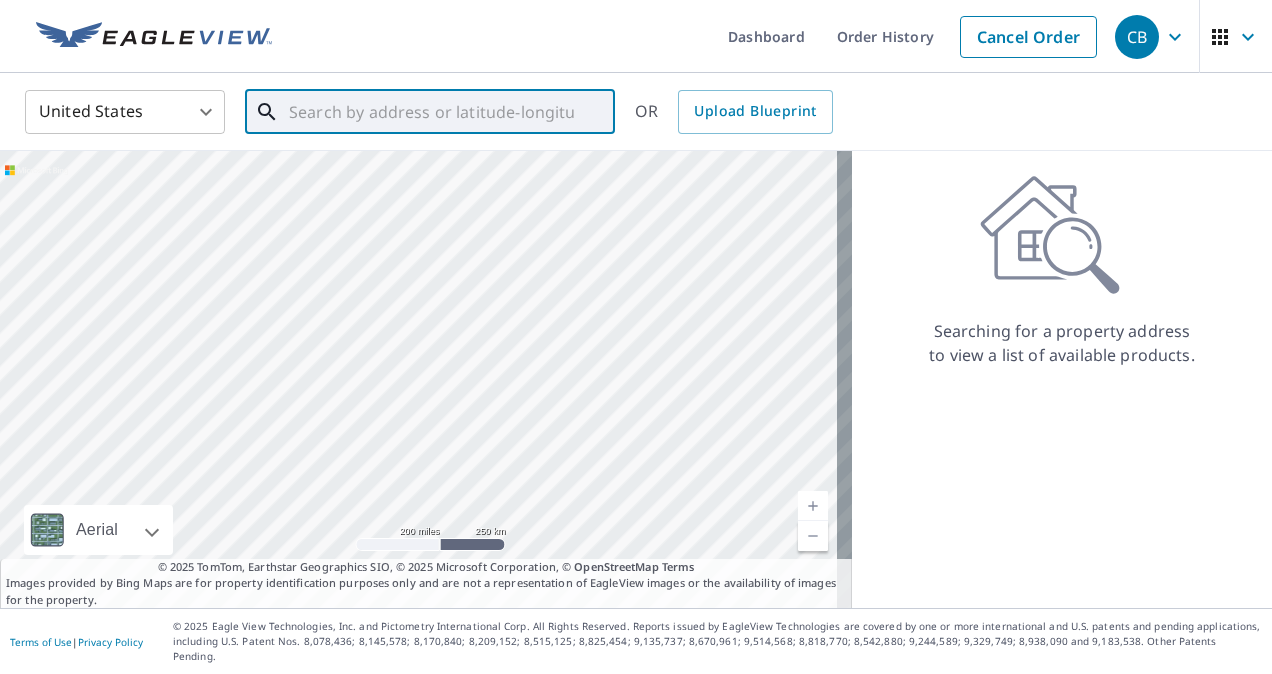 paste on "[NUMBER] [STREET], [CITY], [STATE], [POSTAL_CODE]" 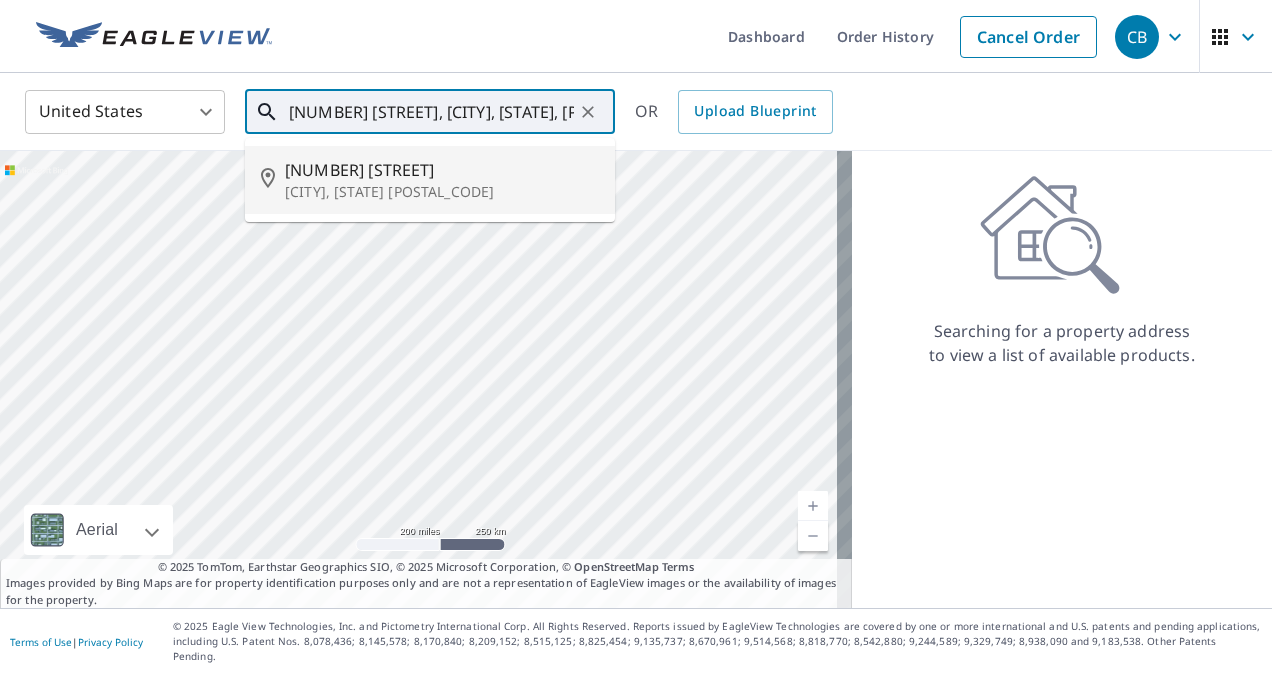 click on "[NUMBER] [STREET]" at bounding box center [442, 170] 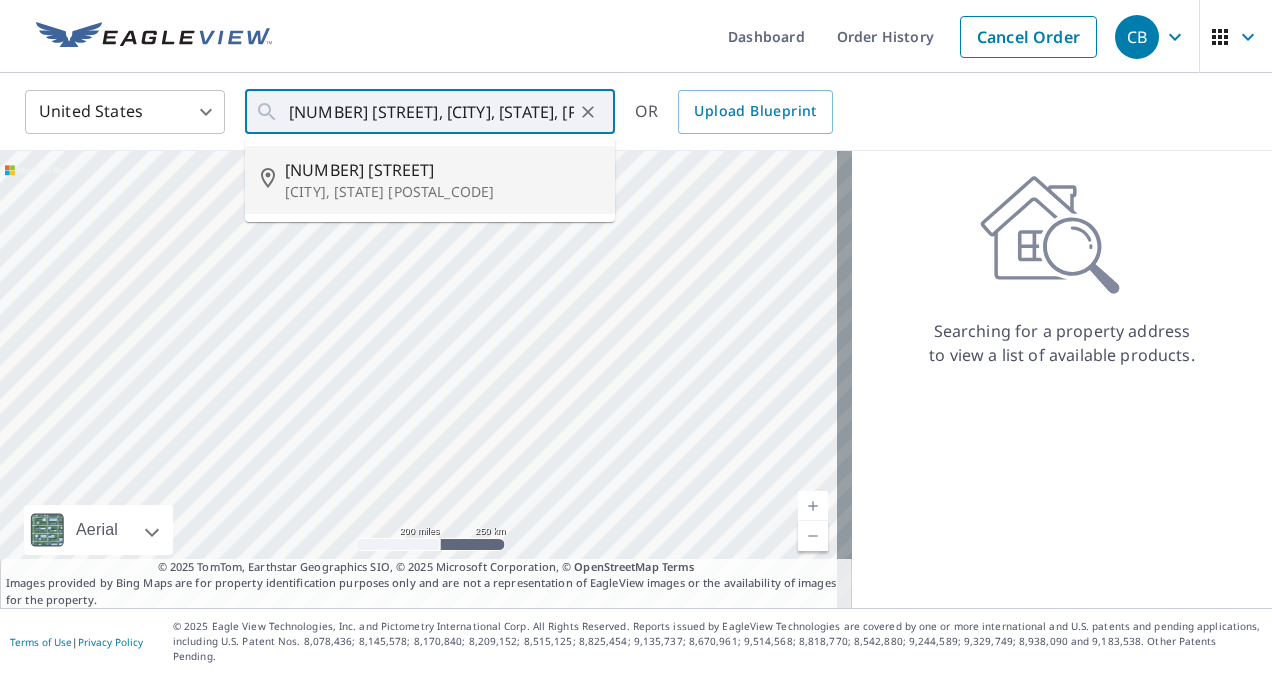 type on "[NUMBER] [STREET] [CITY], [STATE] [POSTAL_CODE]" 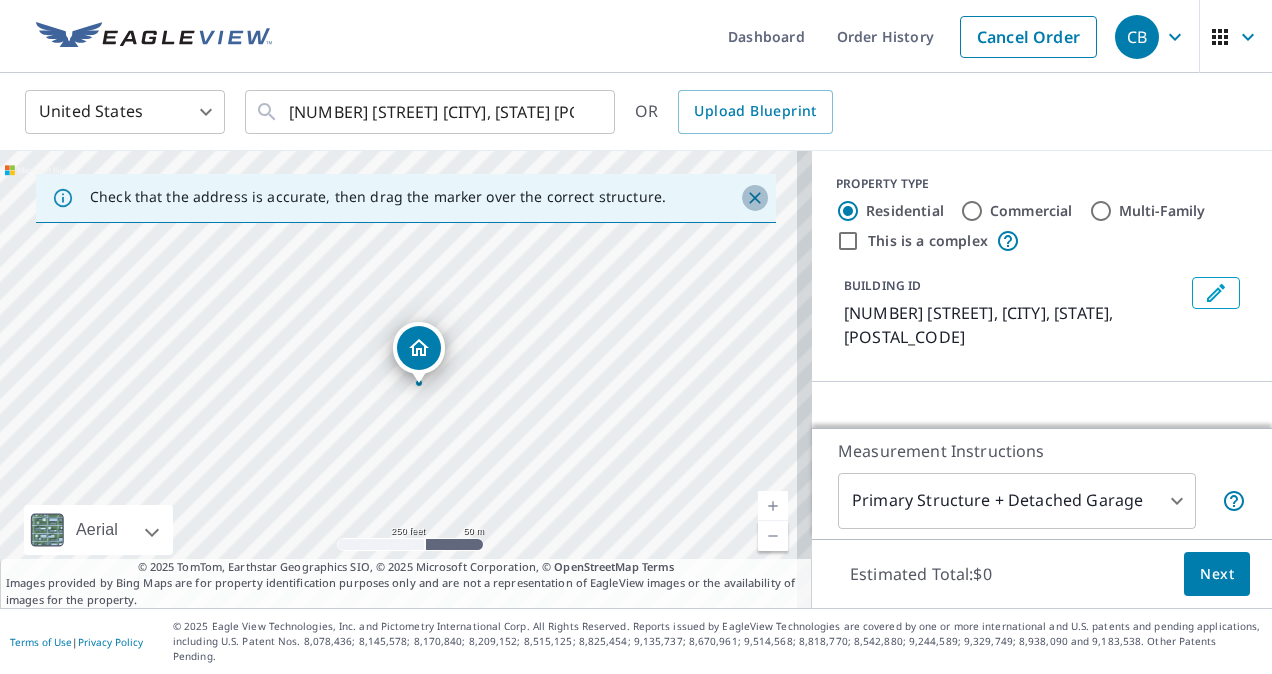 click 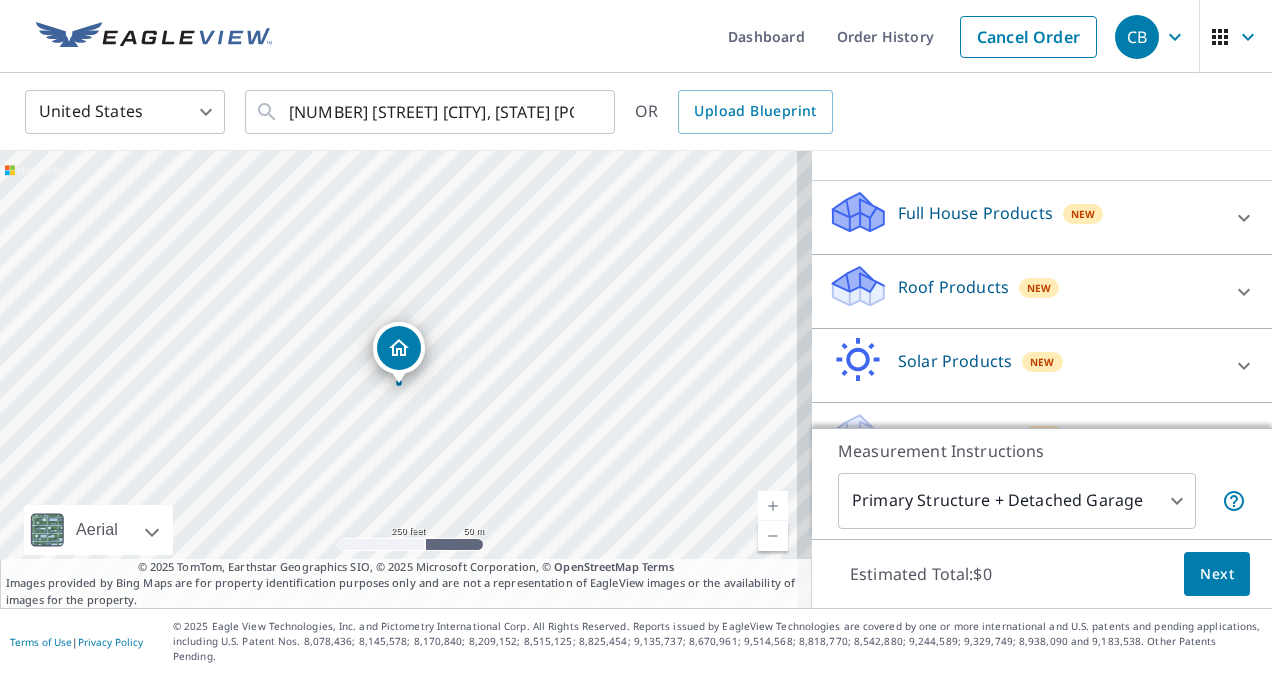 scroll, scrollTop: 208, scrollLeft: 0, axis: vertical 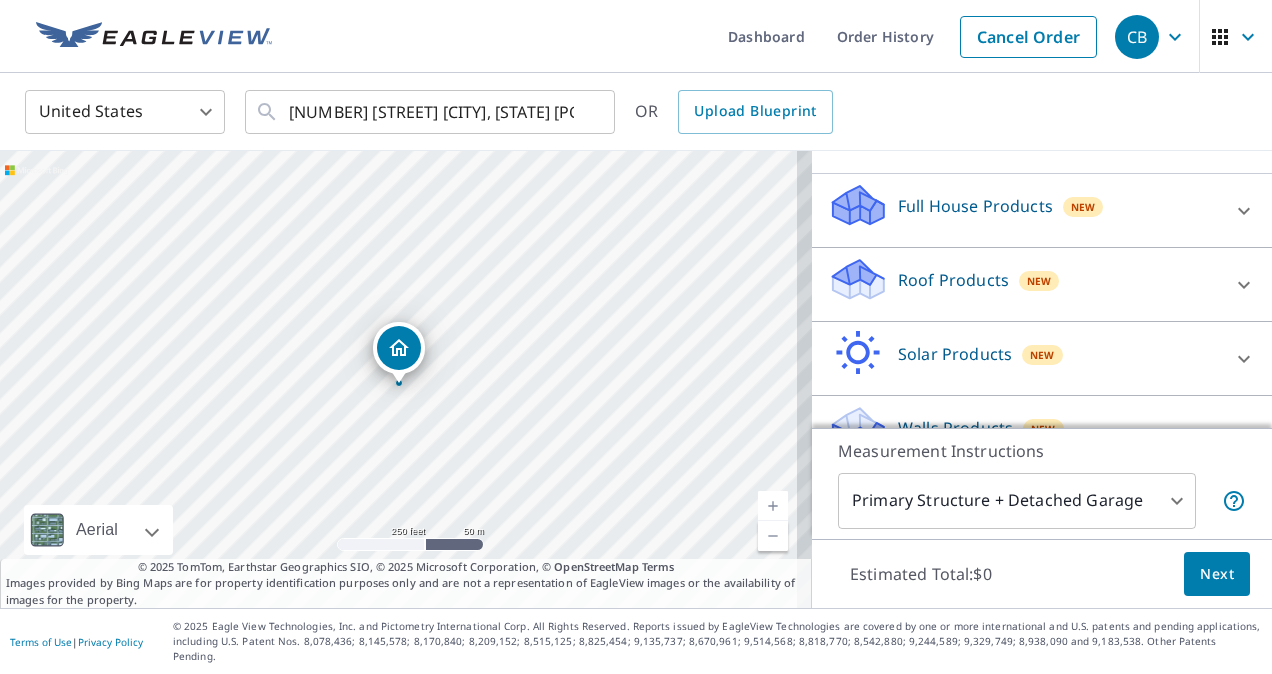 click on "New" at bounding box center (1039, 281) 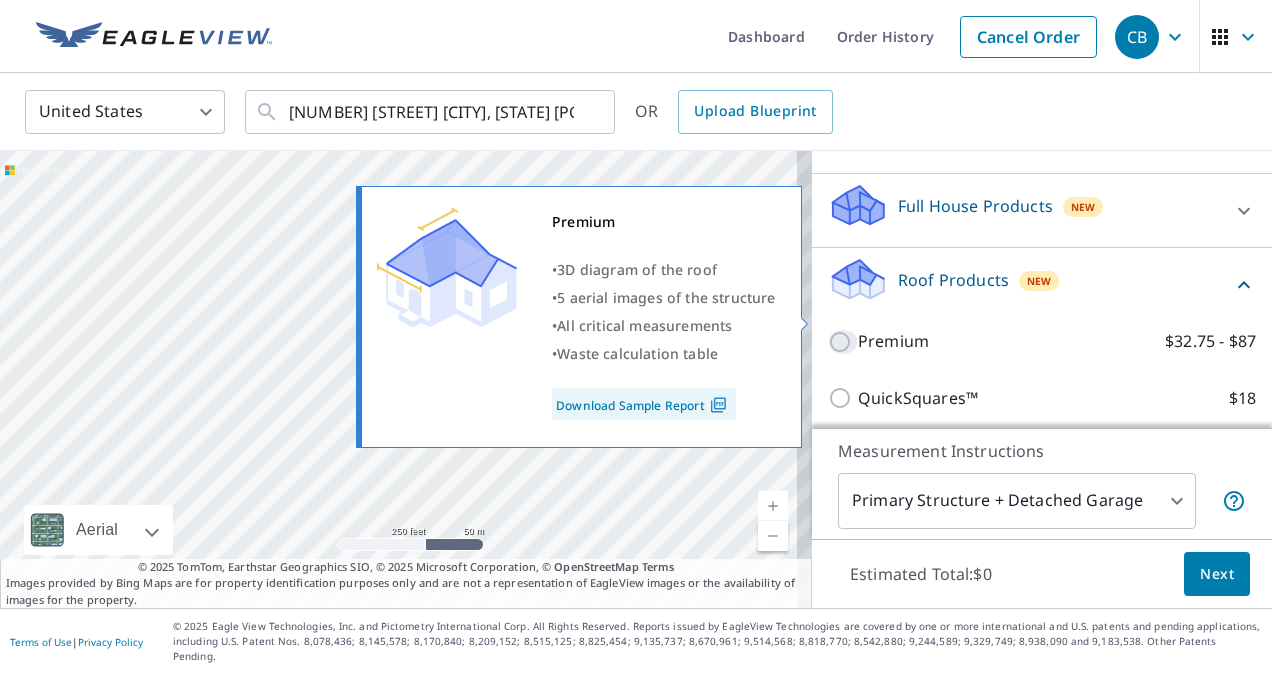 click on "Premium $32.75 - $87" at bounding box center [843, 342] 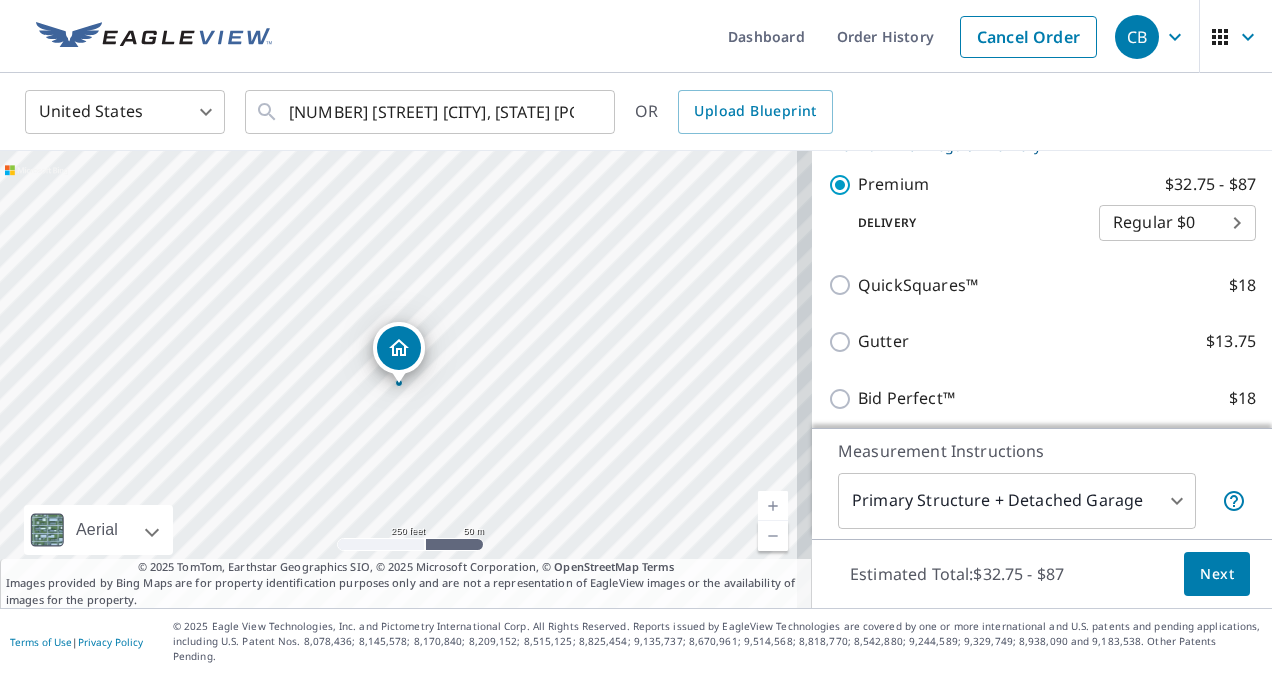 scroll, scrollTop: 392, scrollLeft: 0, axis: vertical 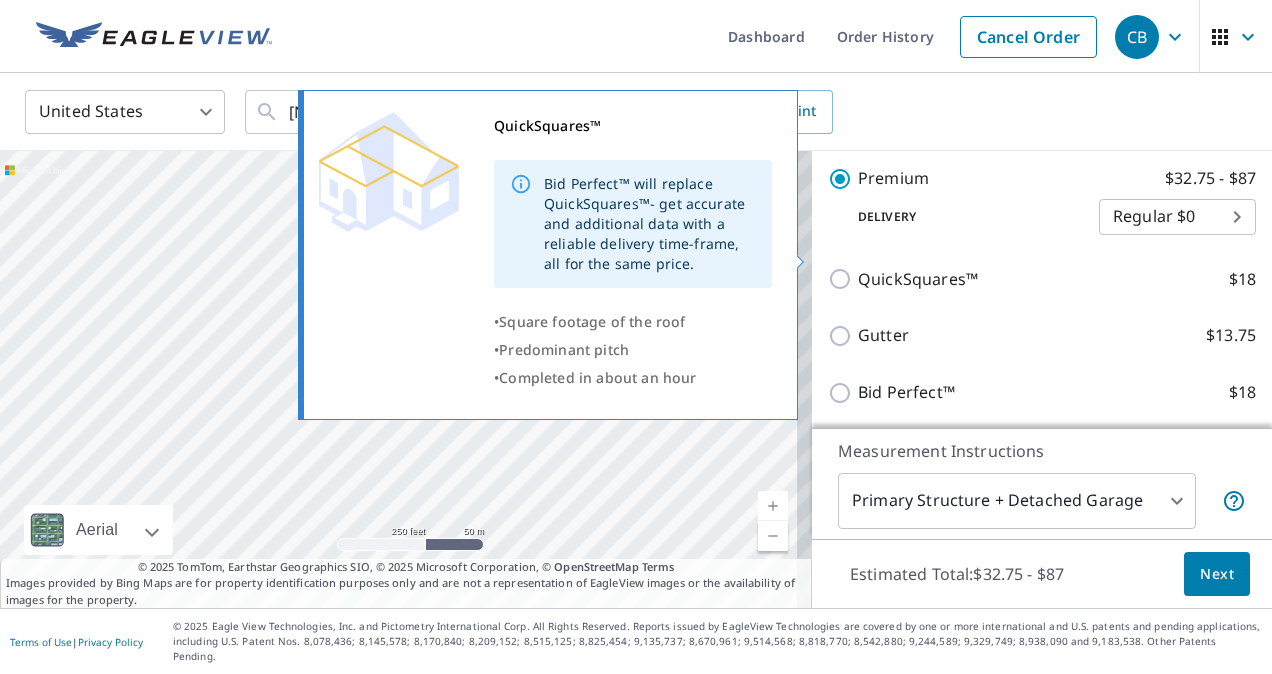 click on "$18" at bounding box center [1242, 279] 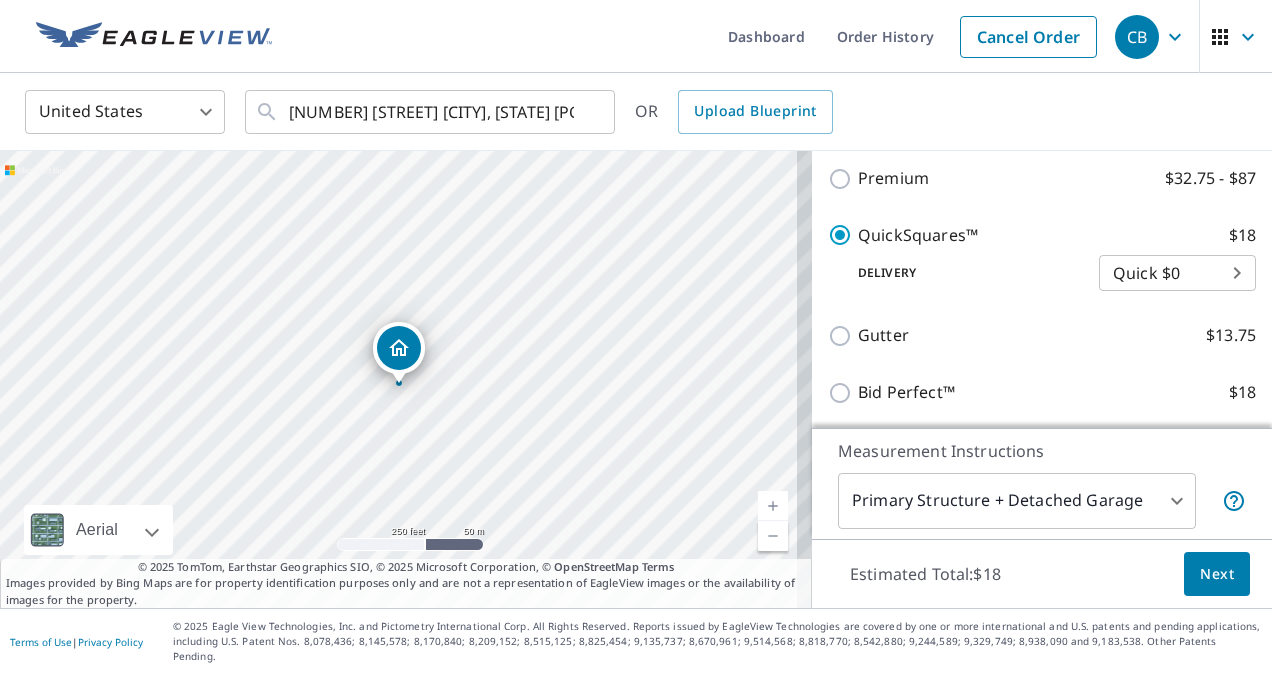 scroll, scrollTop: 502, scrollLeft: 0, axis: vertical 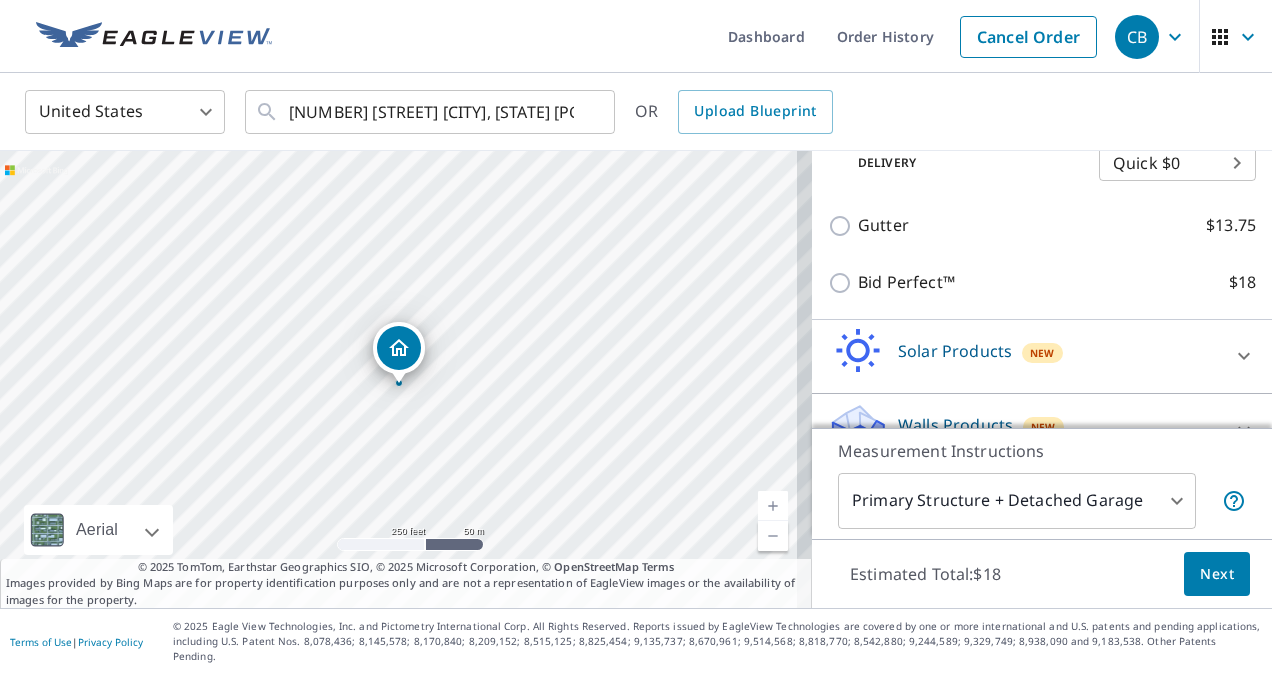 click on "[NUMBER] [STREET], [CITY], [STATE], [POSTAL_CODE] First name   * ​ This field is required Last name   * ​ This field is required Card type   * Visa 2 ​ This field is required" at bounding box center (636, 337) 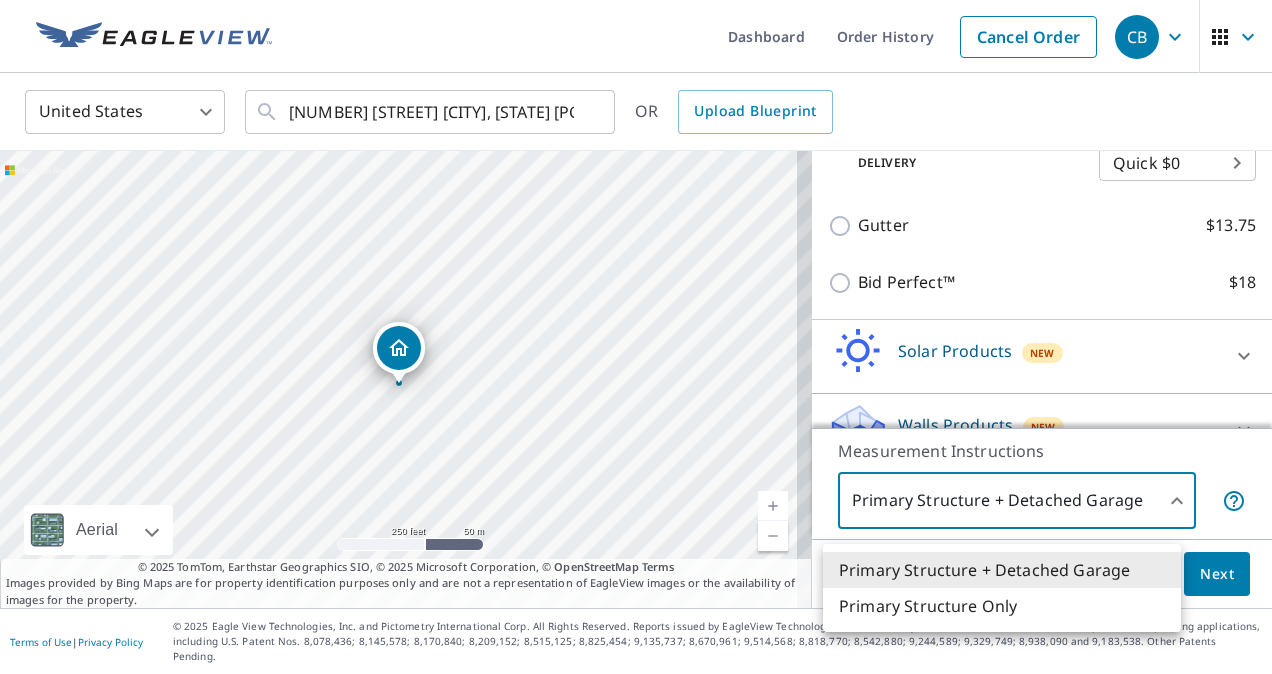 click on "Primary Structure Only" at bounding box center (1002, 606) 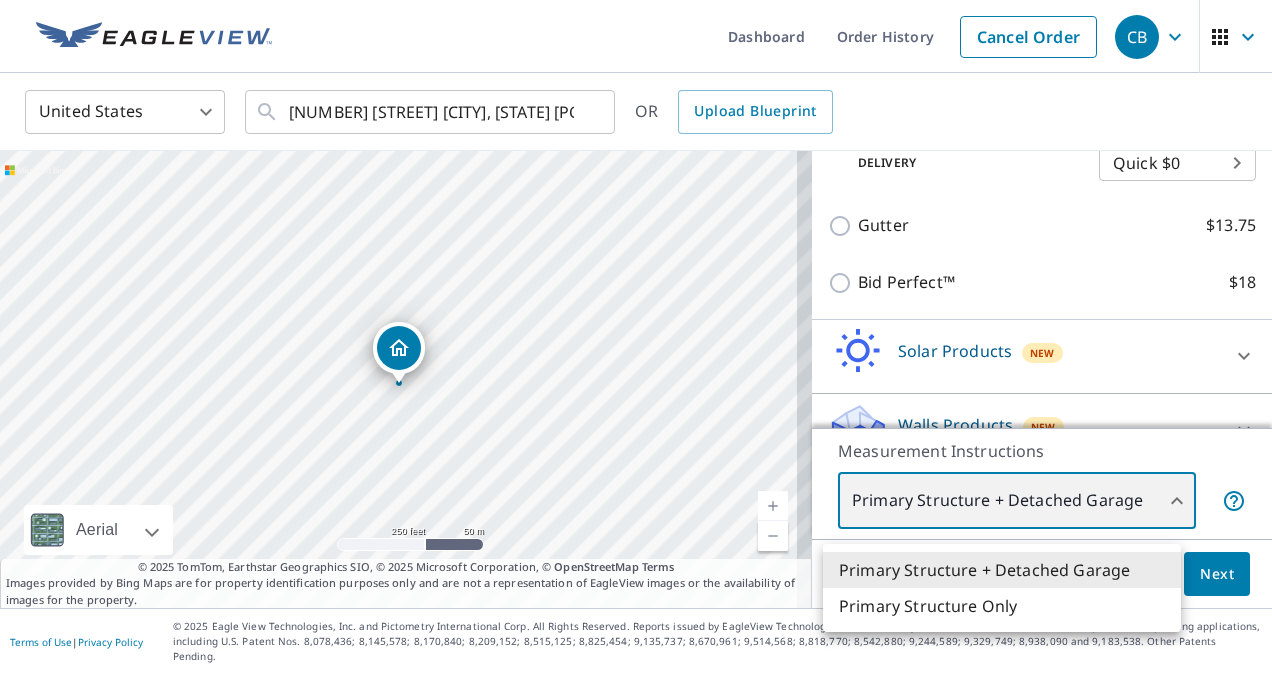 type on "2" 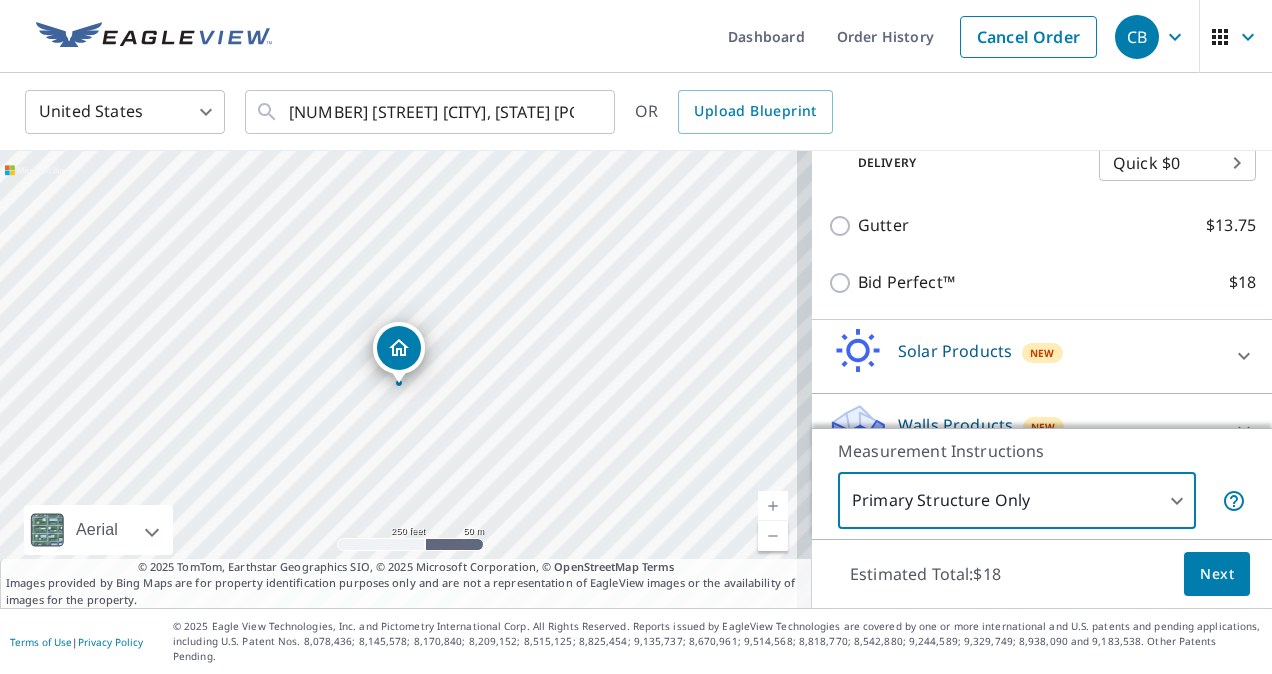 click on "Next" at bounding box center (1217, 574) 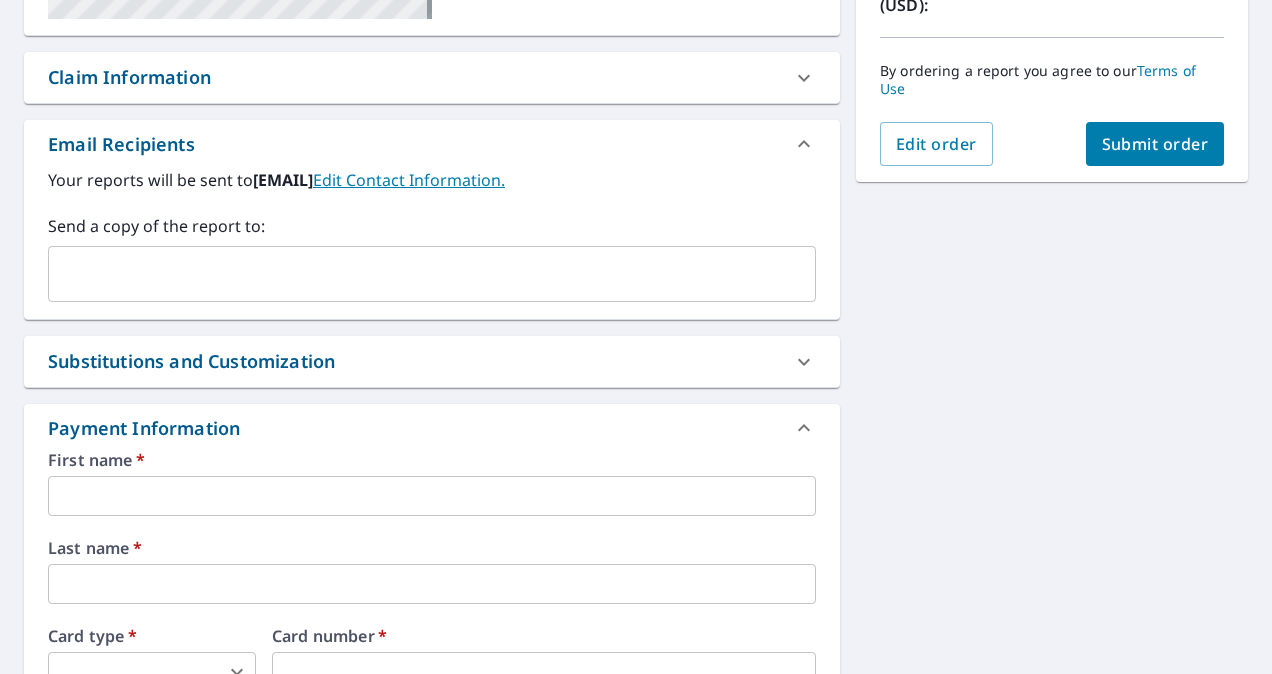 scroll, scrollTop: 500, scrollLeft: 0, axis: vertical 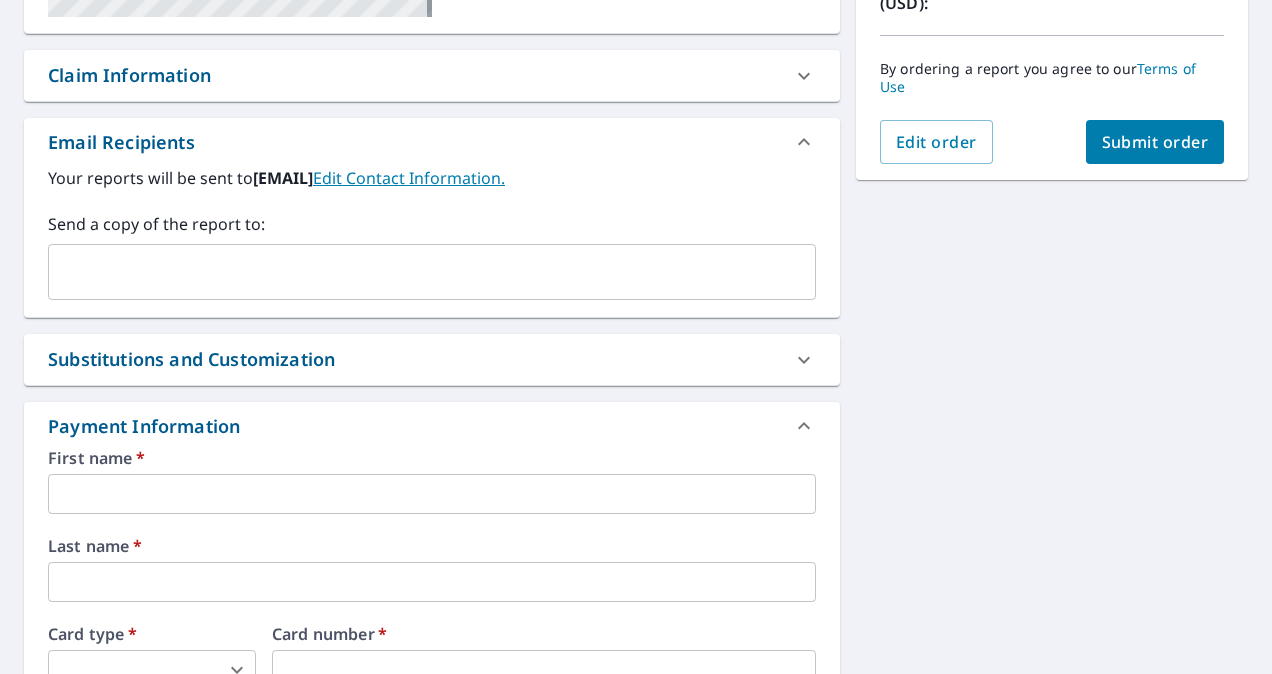 click at bounding box center [417, 272] 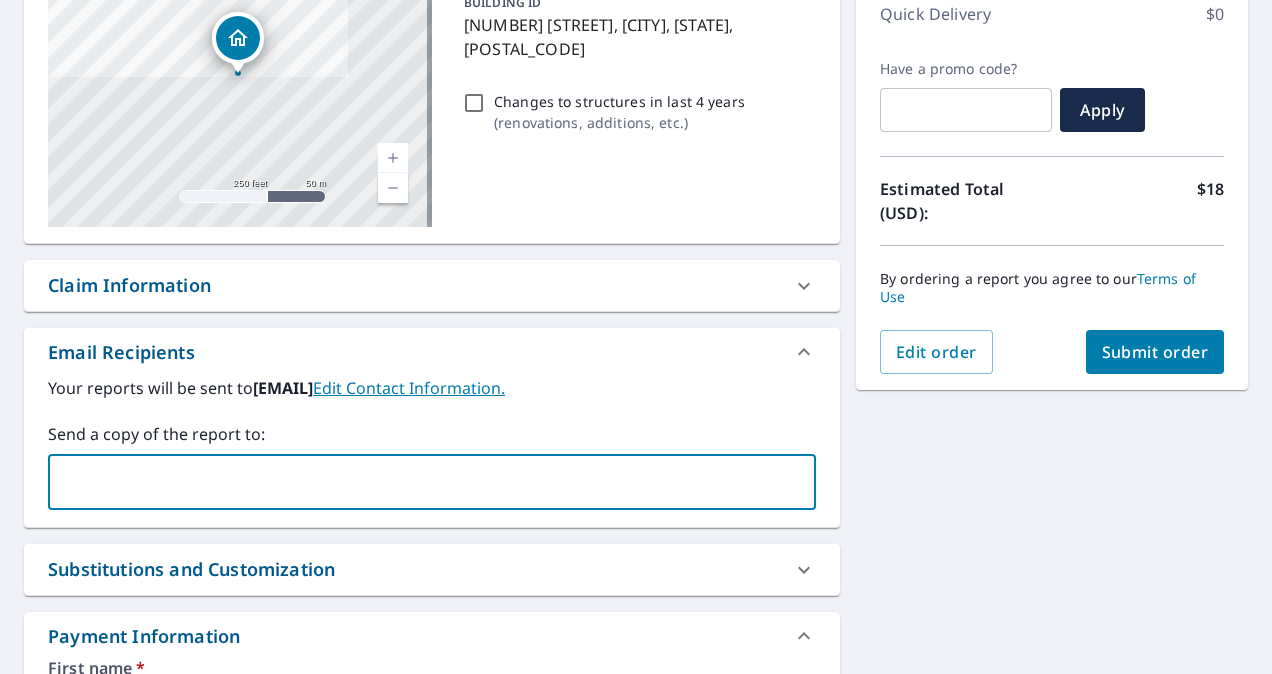 scroll, scrollTop: 269, scrollLeft: 0, axis: vertical 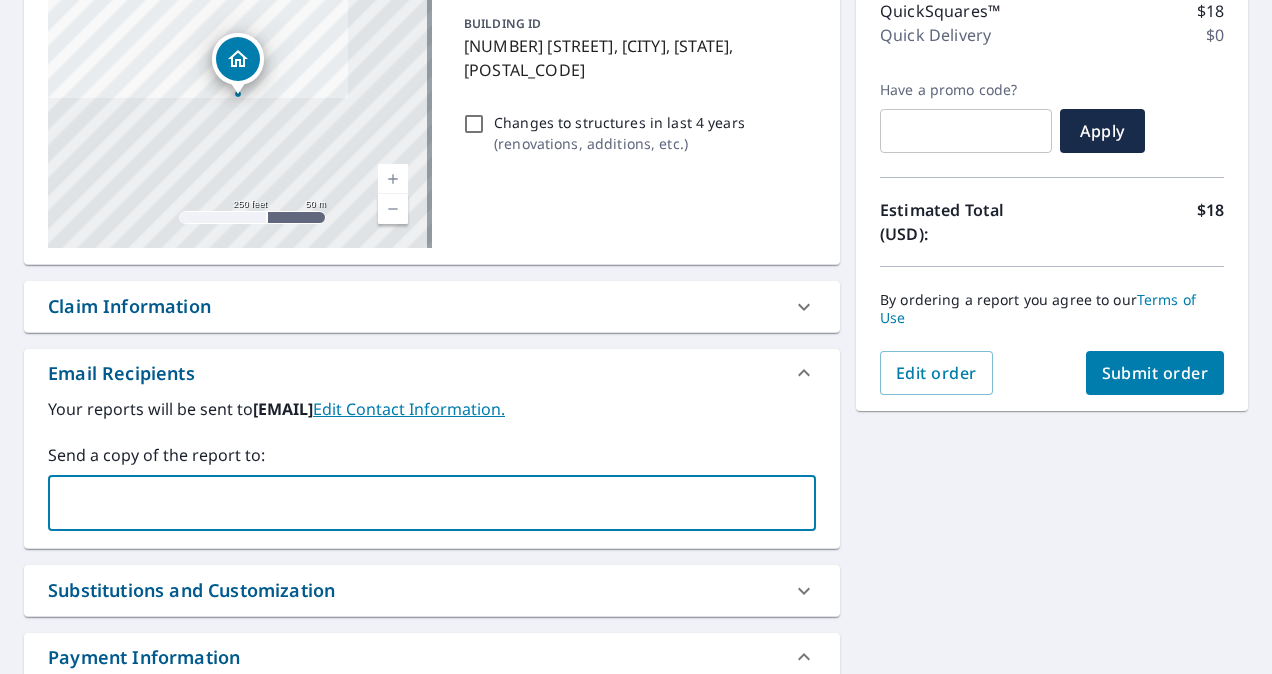 drag, startPoint x: 1118, startPoint y: 378, endPoint x: 1117, endPoint y: 359, distance: 19.026299 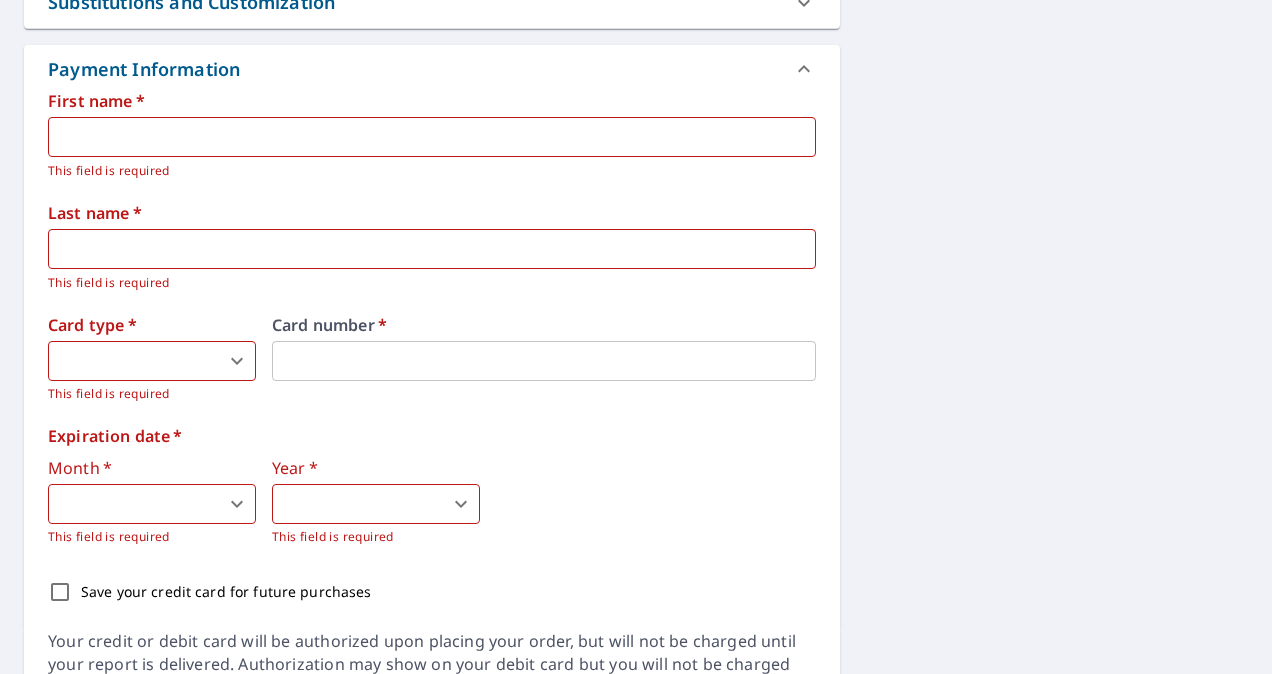 scroll, scrollTop: 722, scrollLeft: 0, axis: vertical 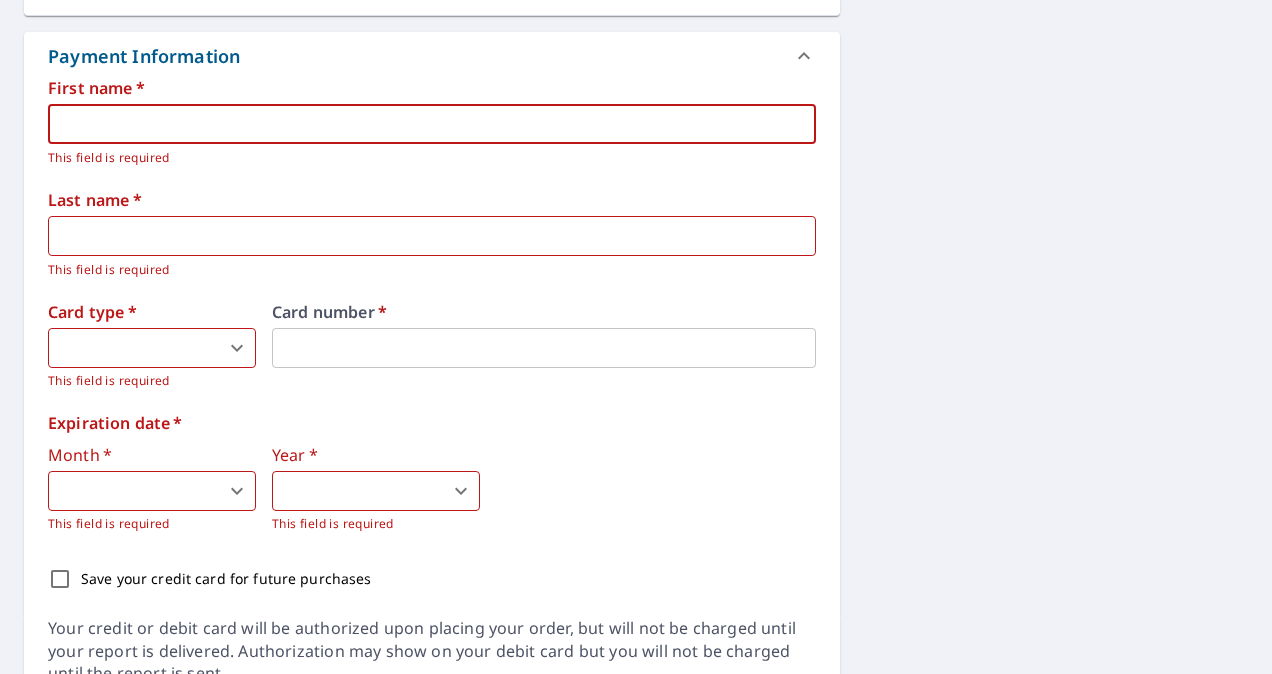 click at bounding box center [432, 124] 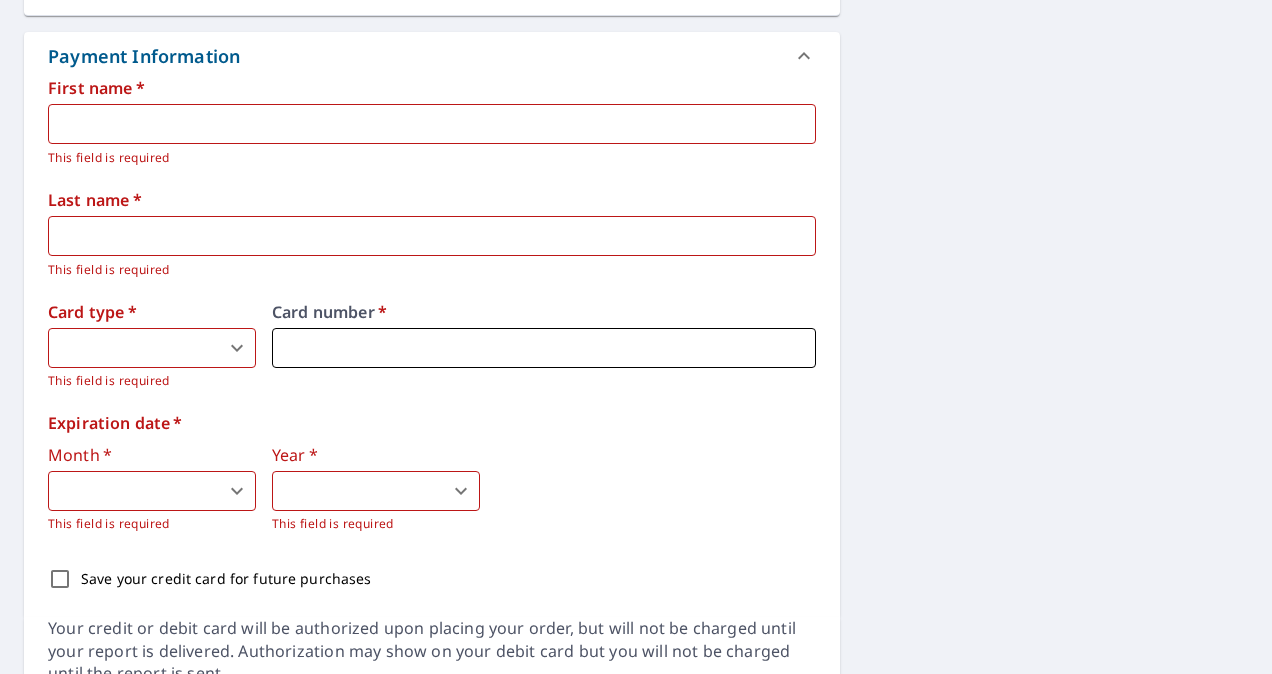 type on "2" 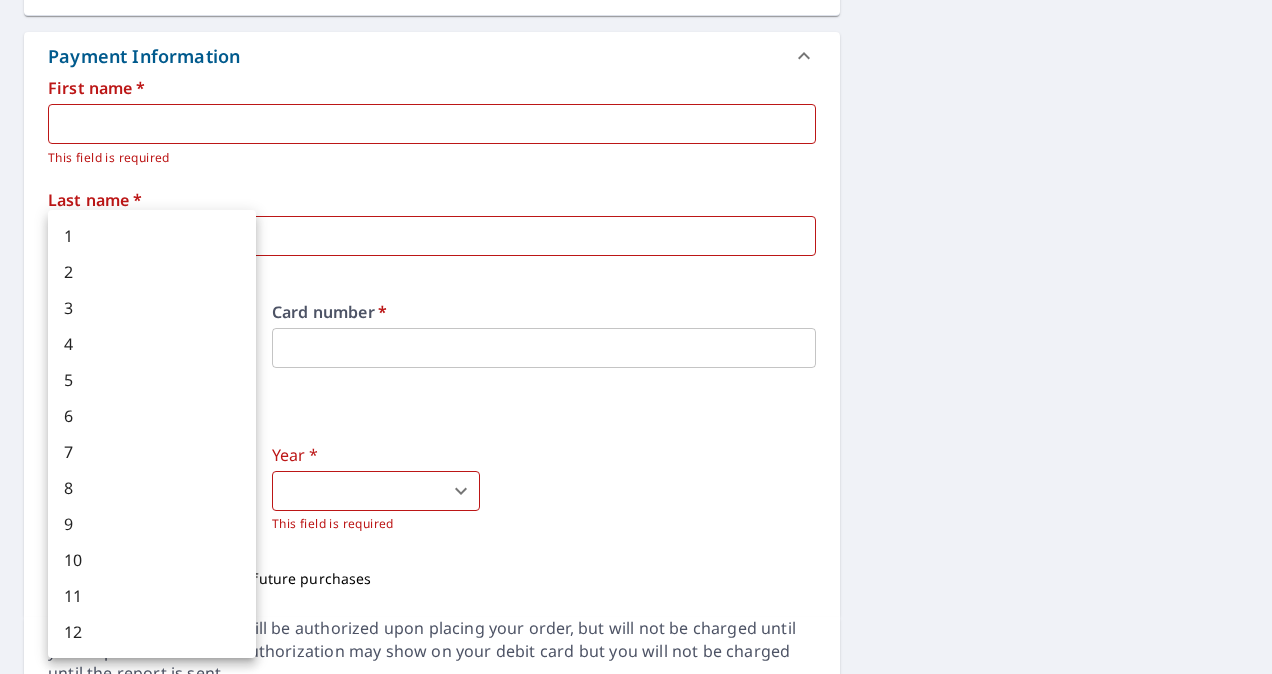 click on "[NUMBER] [STREET], [CITY], [STATE], [POSTAL_CODE] First name   * ​ This field is required Last name   * ​ This field is required Card type   * Visa 2 ​ This field is required" at bounding box center [636, 337] 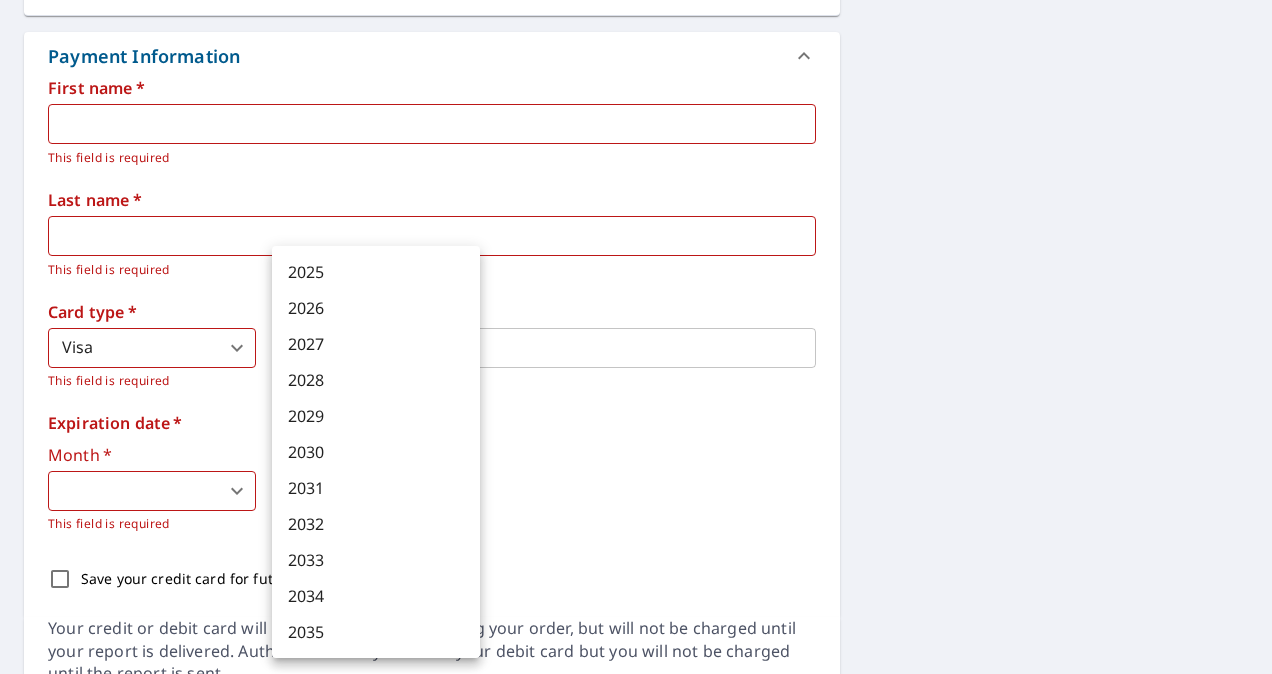 click on "[NUMBER] [STREET], [CITY], [STATE], [POSTAL_CODE] First name   * ​ This field is required Last name   * ​ This field is required Card type   * Visa 2 ​ This field is required" at bounding box center (636, 337) 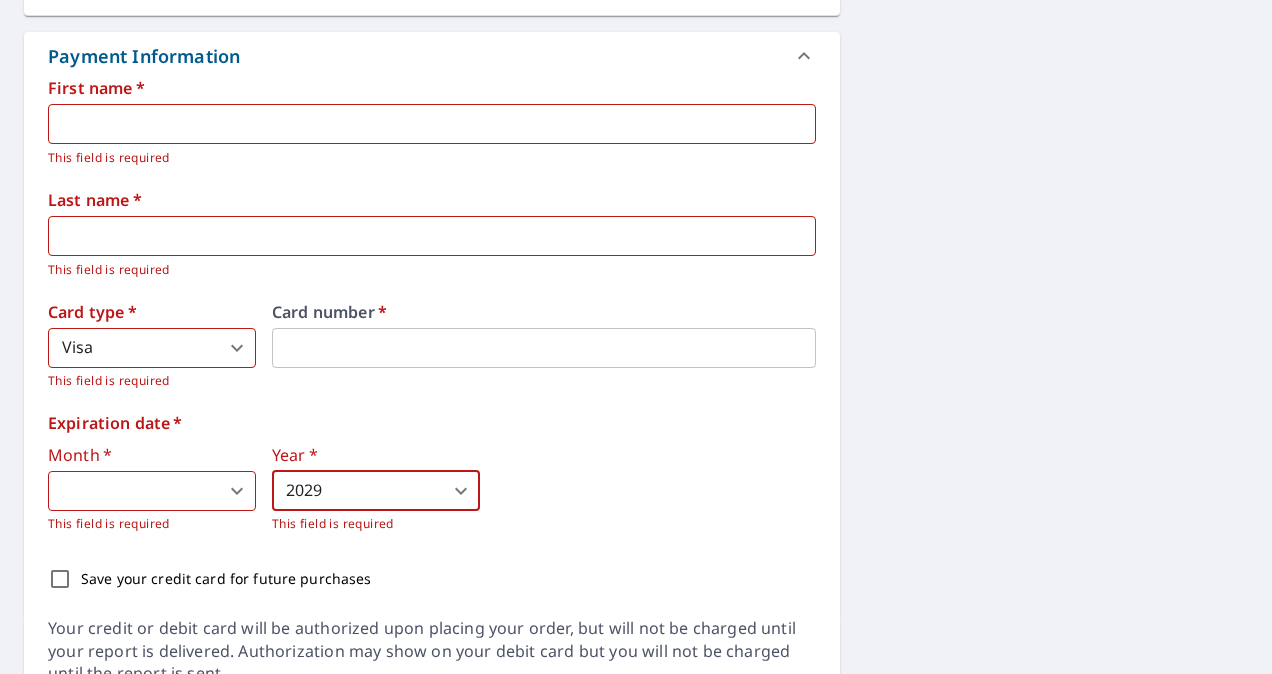 click on "[NUMBER] [STREET], [CITY], [STATE], [POSTAL_CODE] First name   * ​ This field is required Last name   * ​ This field is required Card type   * Visa 2 ​ This field is required" at bounding box center [636, 337] 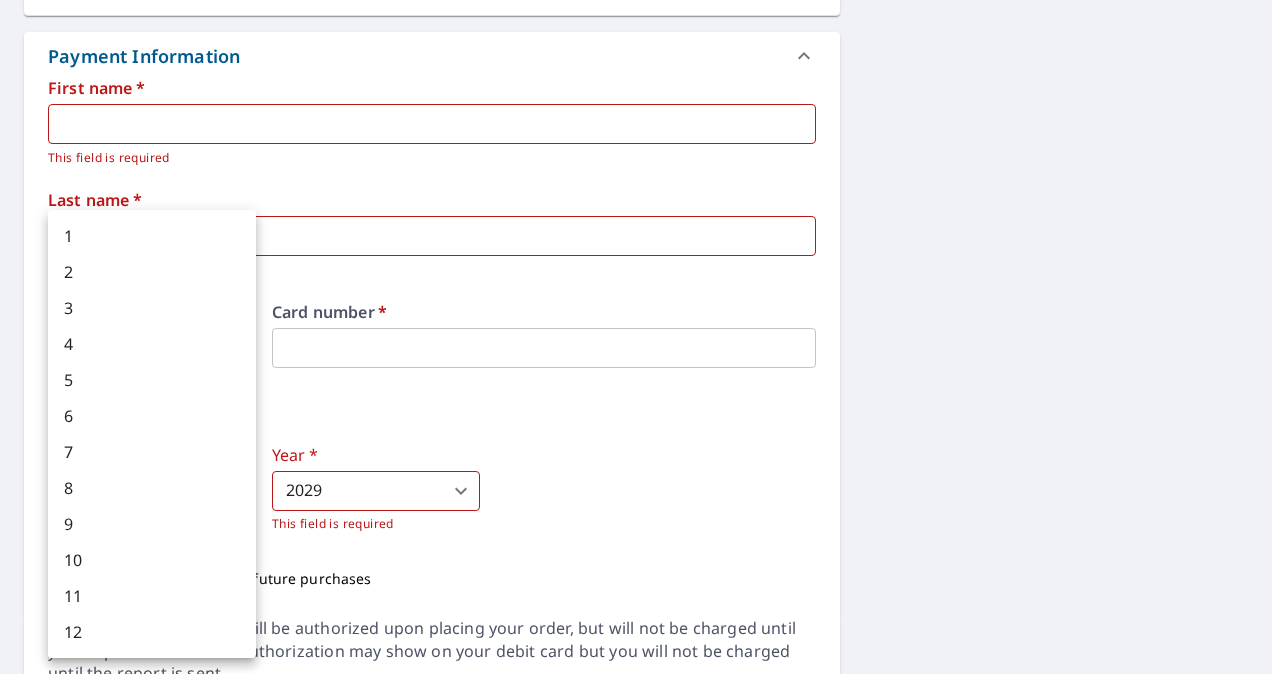 click on "6" at bounding box center (152, 416) 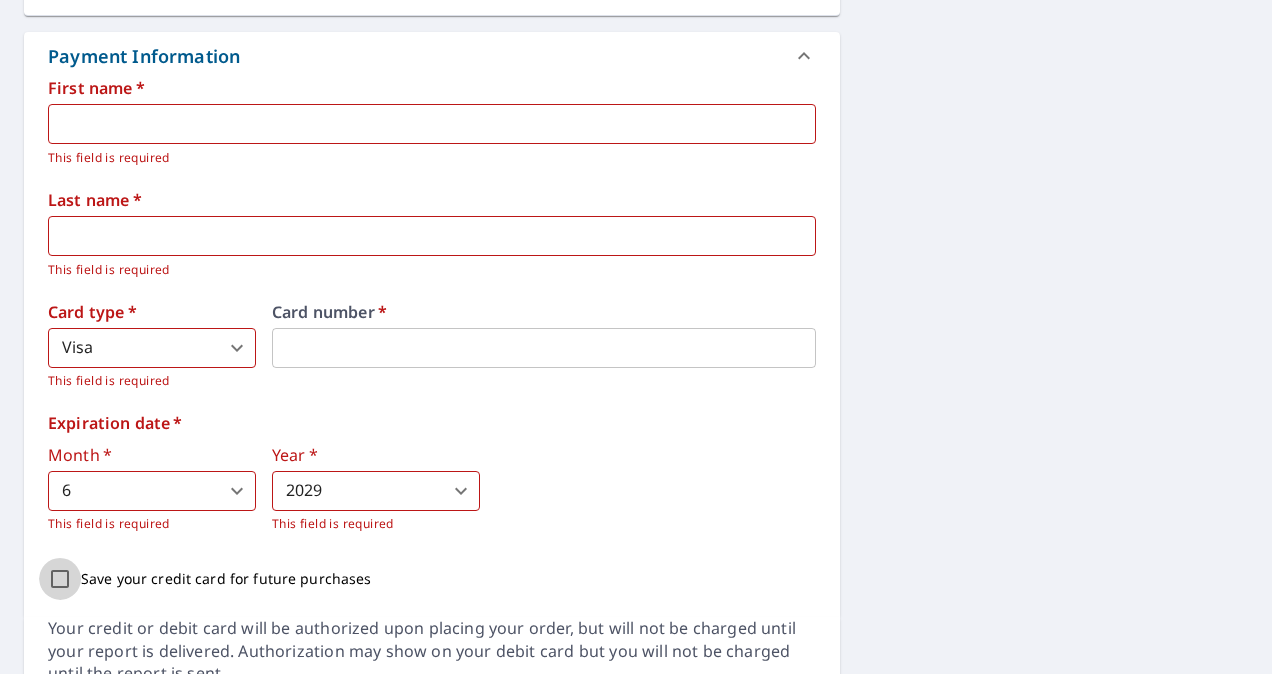 click on "Save your credit card for future purchases" at bounding box center [60, 579] 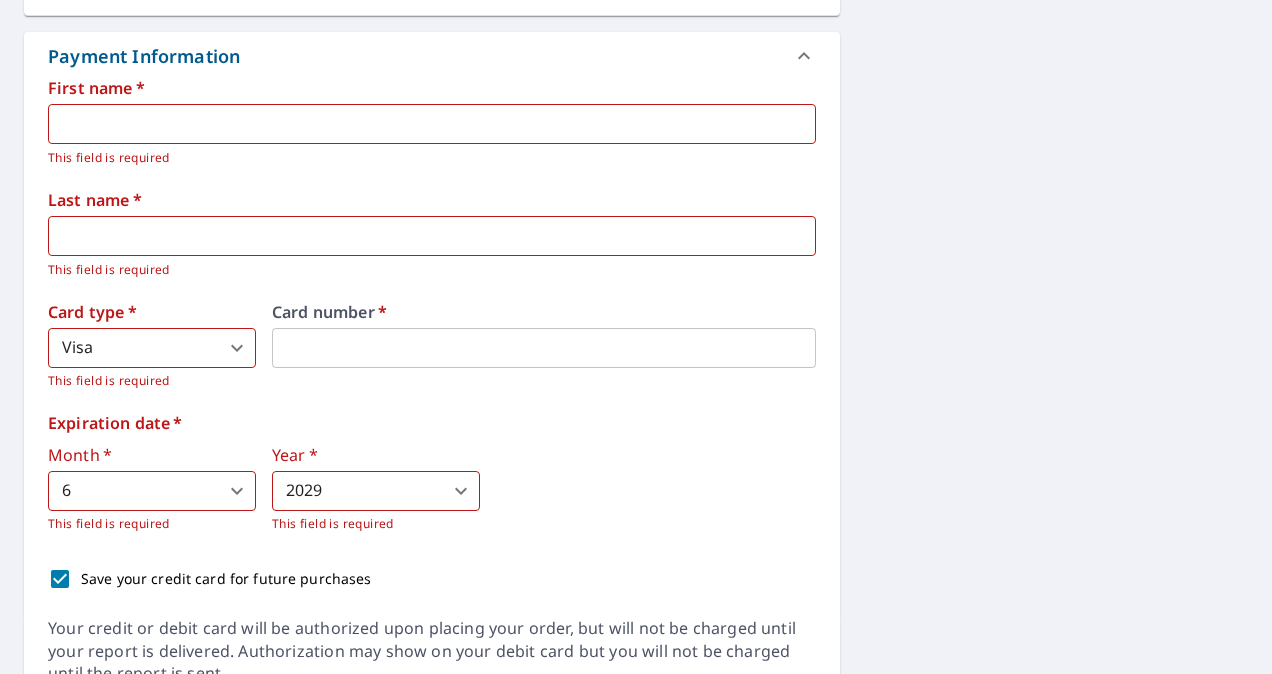 click at bounding box center (432, 236) 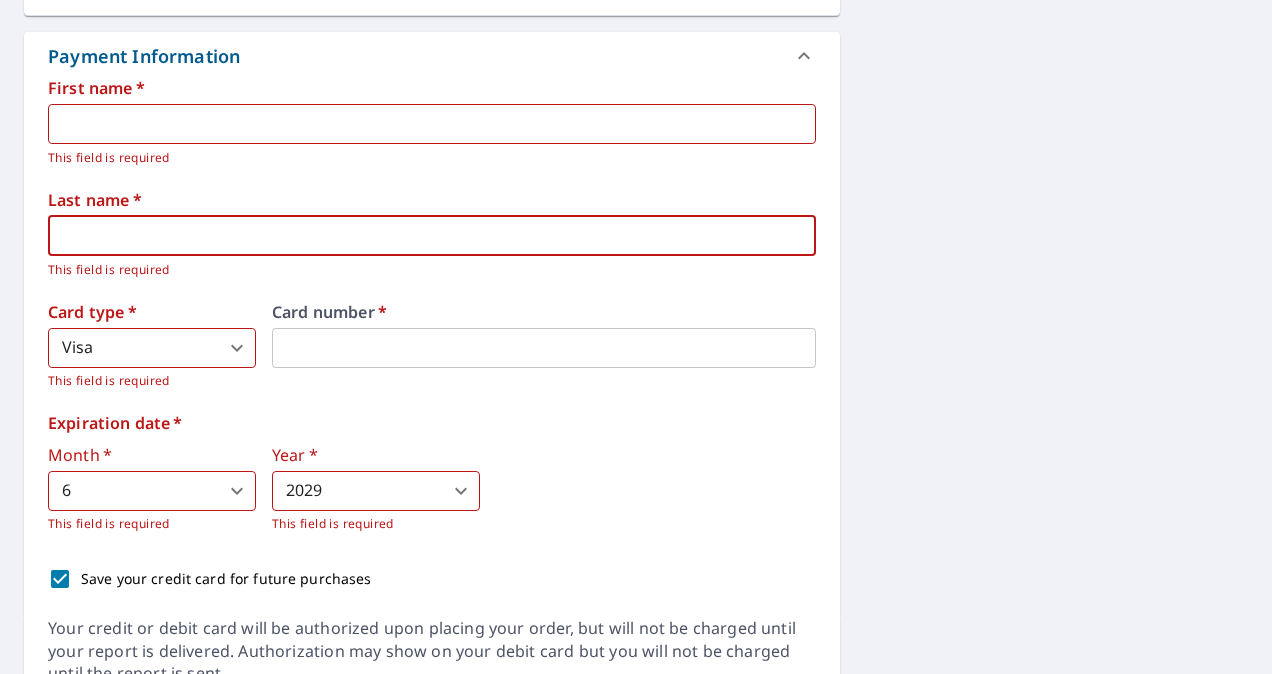 click at bounding box center [432, 124] 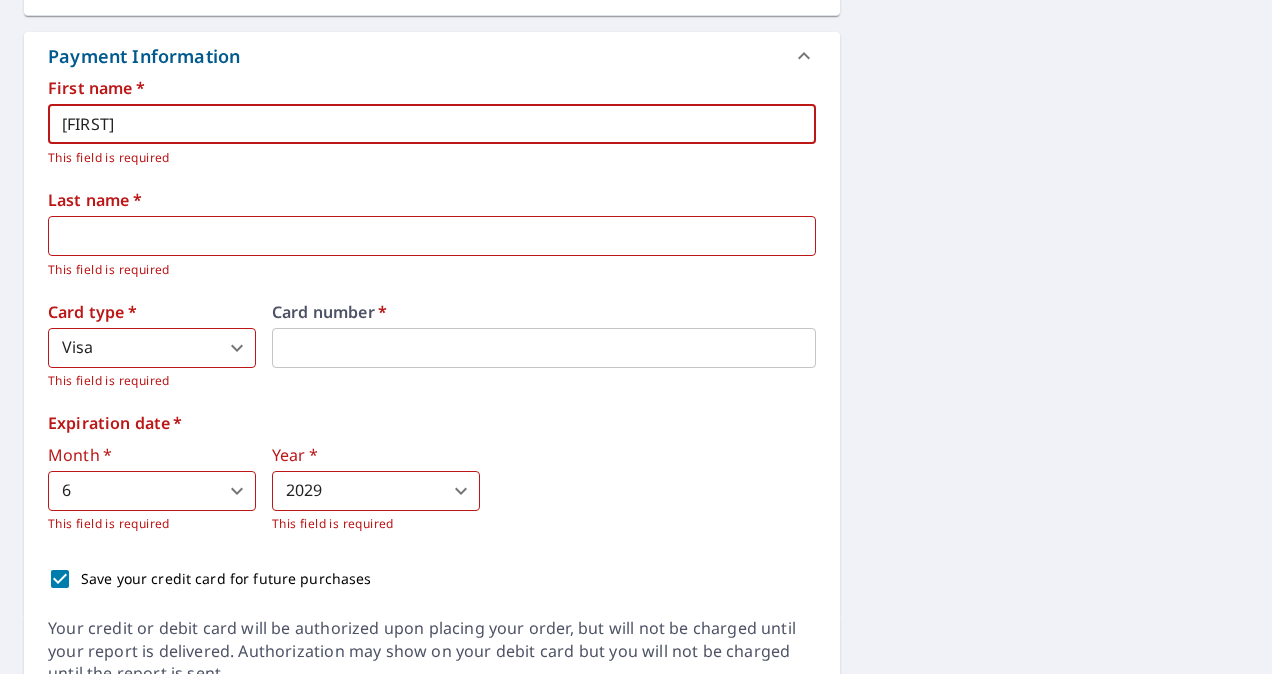 type on "[FIRST]" 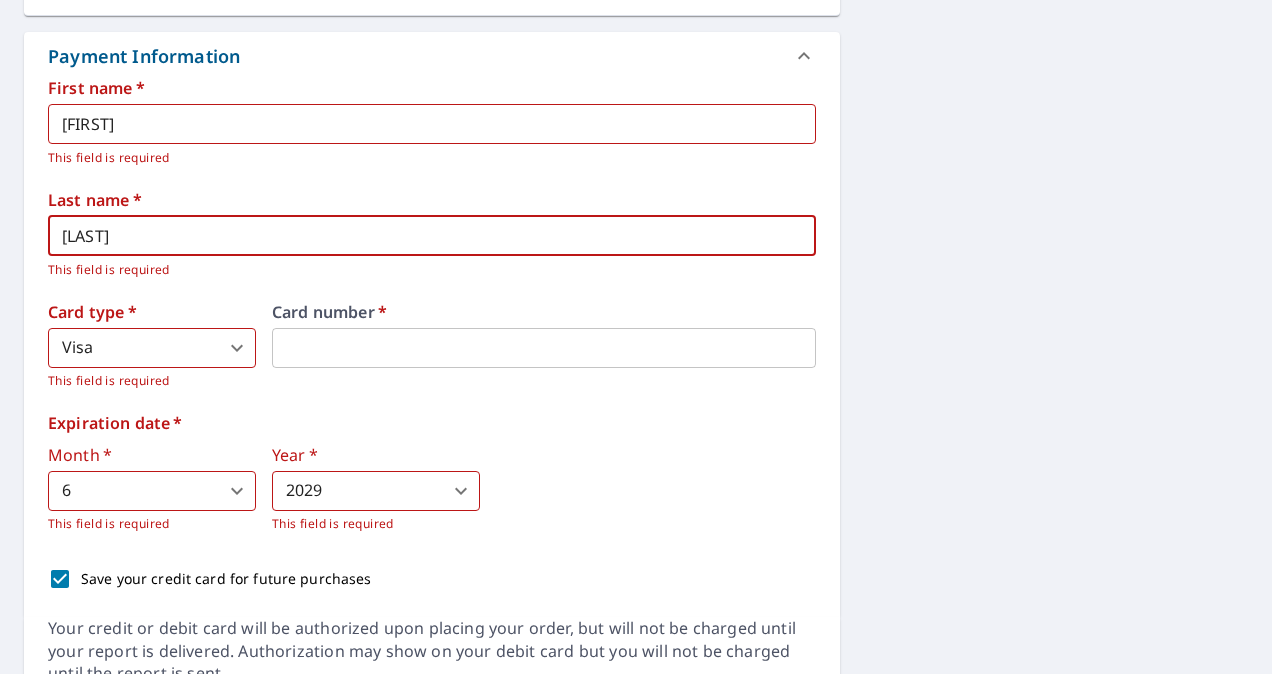 type on "[LAST]" 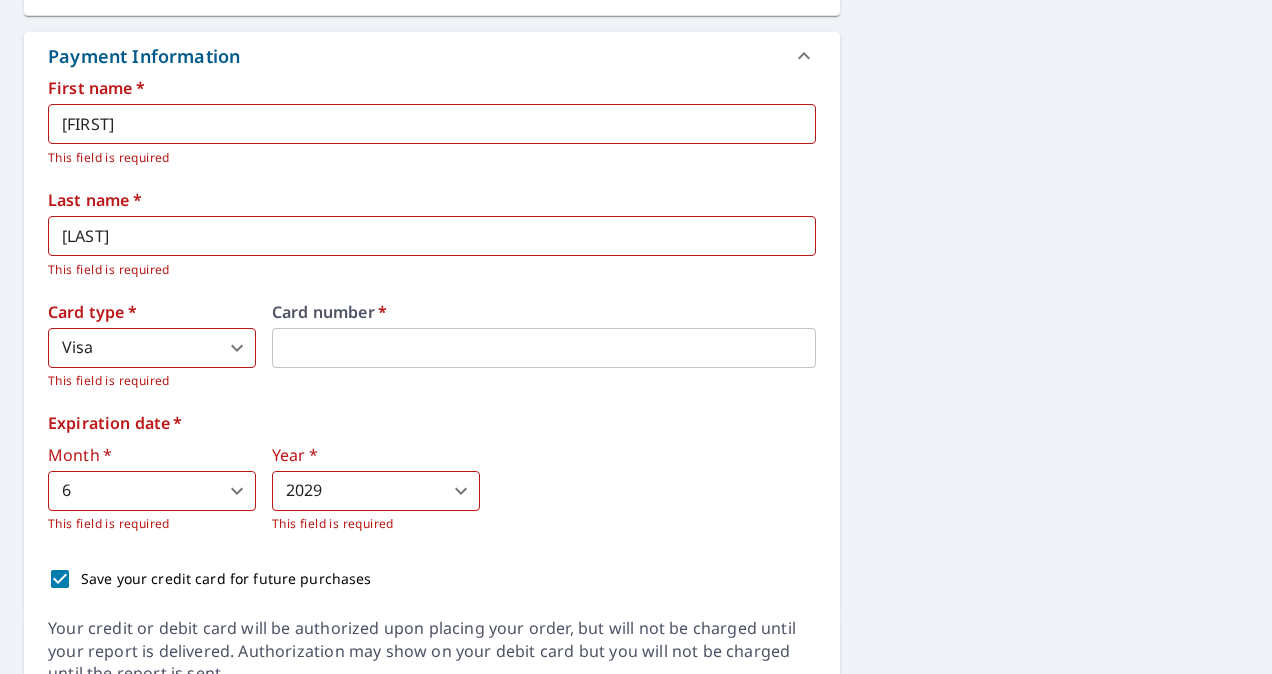 scroll, scrollTop: 815, scrollLeft: 0, axis: vertical 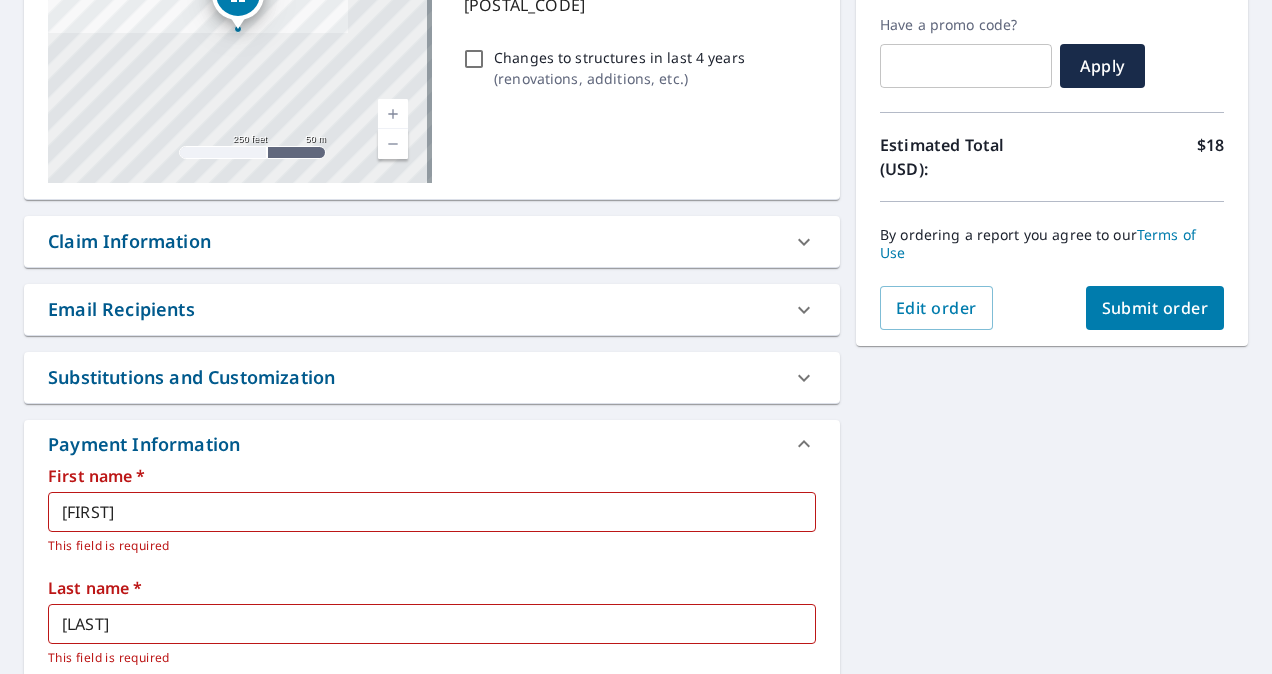 click on "Submit order" at bounding box center (1155, 308) 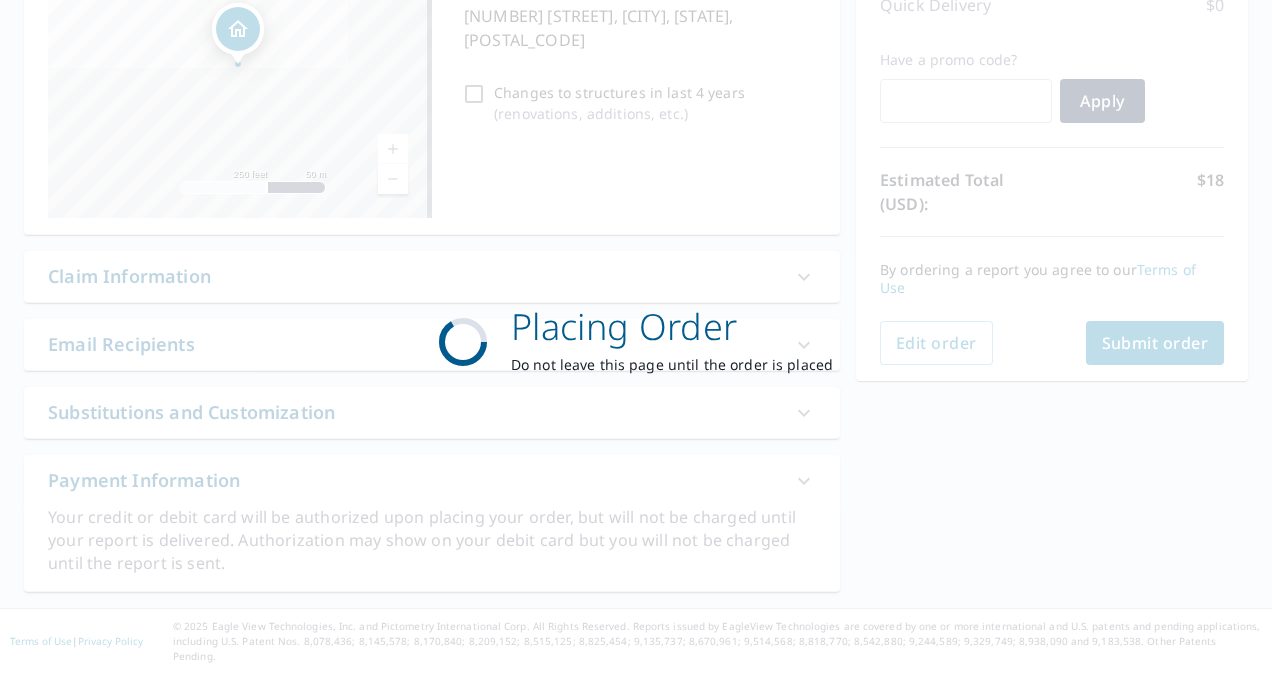 scroll, scrollTop: 281, scrollLeft: 0, axis: vertical 